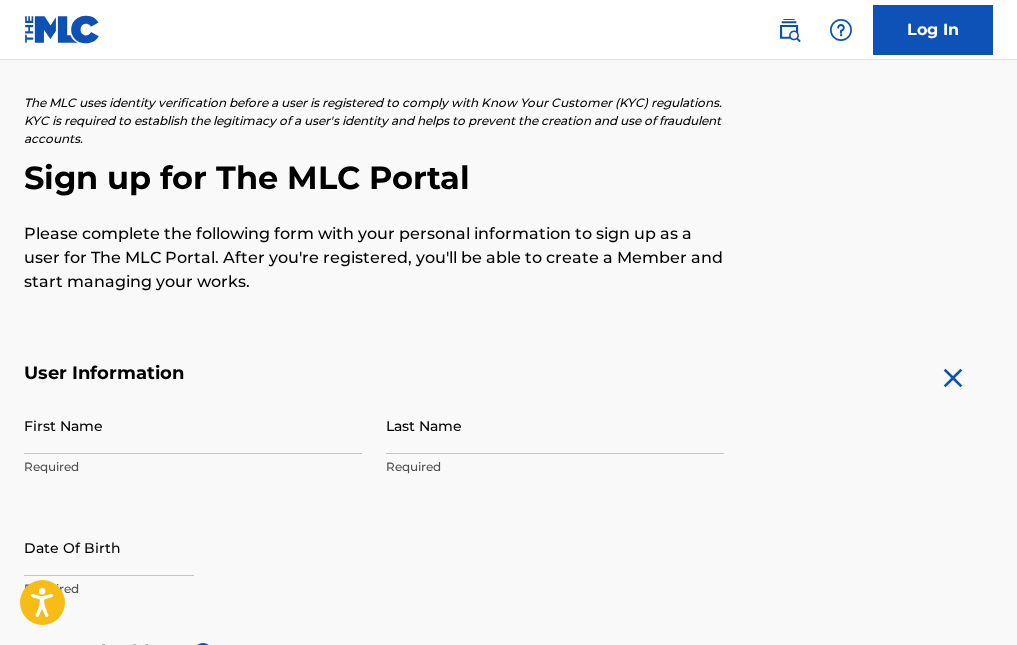 scroll, scrollTop: 0, scrollLeft: 0, axis: both 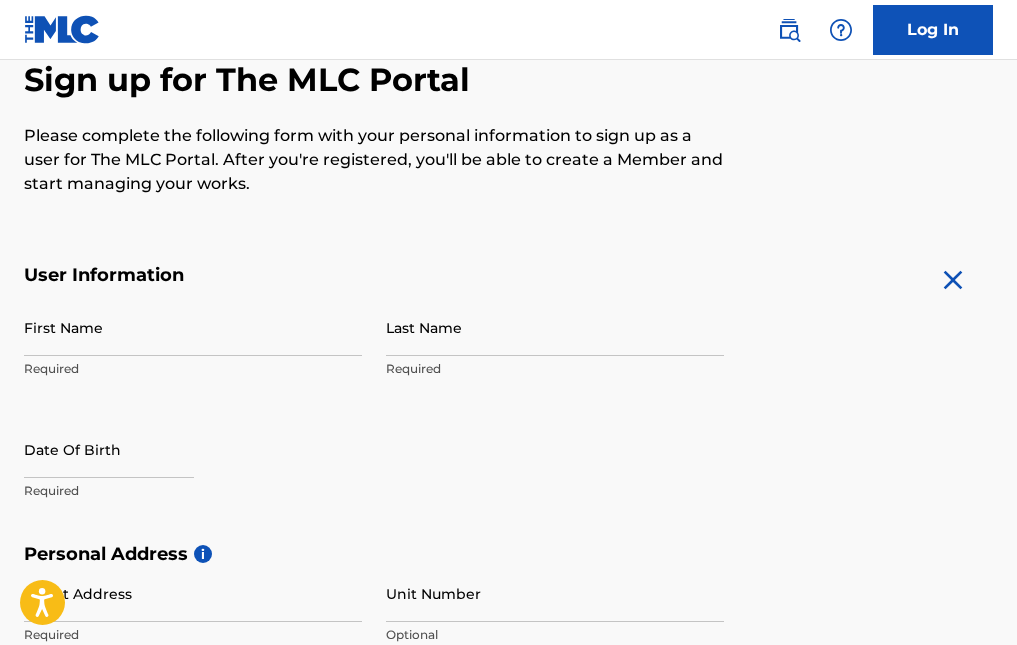 click on "First Name" at bounding box center [193, 327] 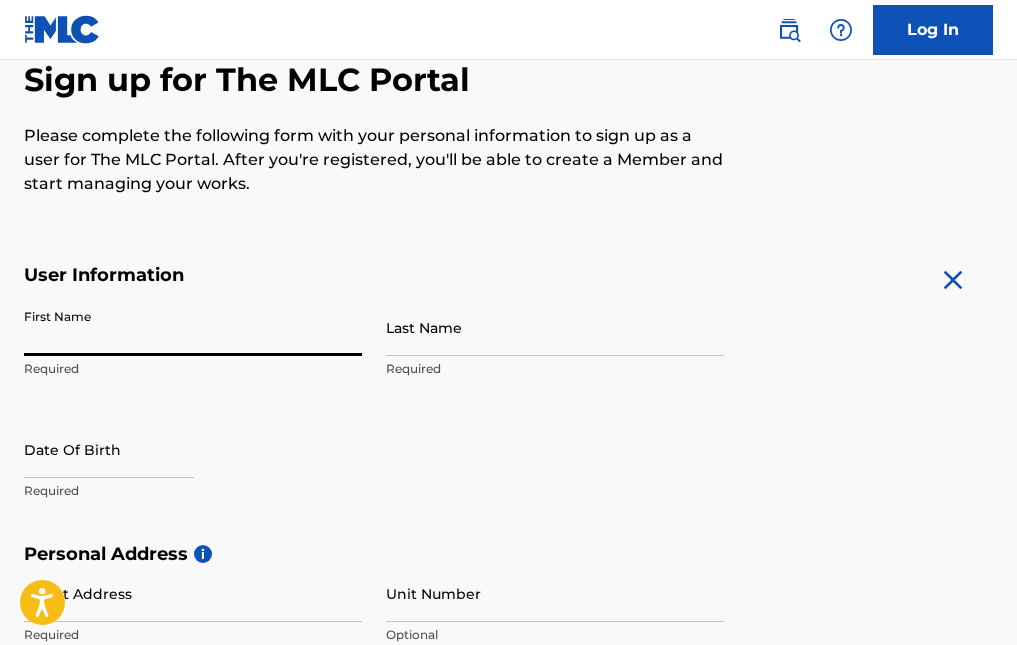 type on "Justin" 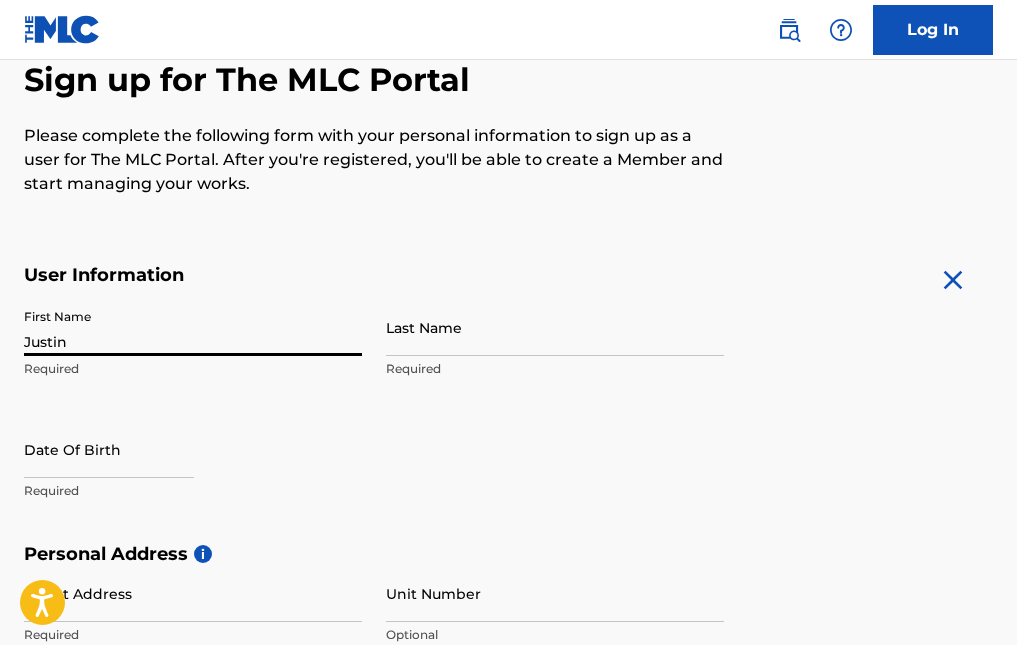 type on "[LAST]" 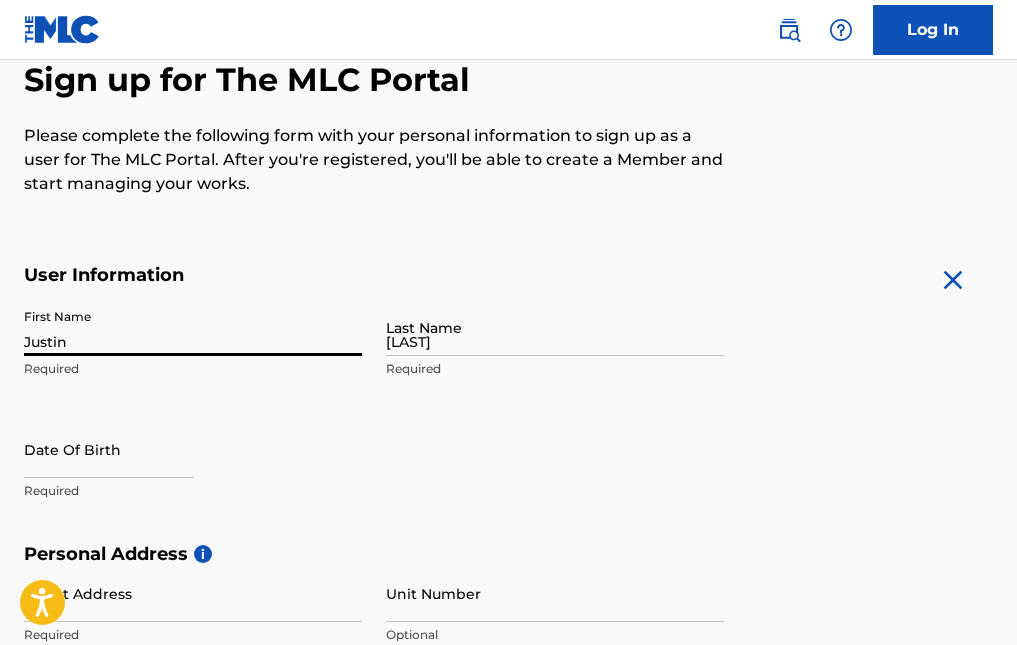 type on "[NUMBER] [STREET]" 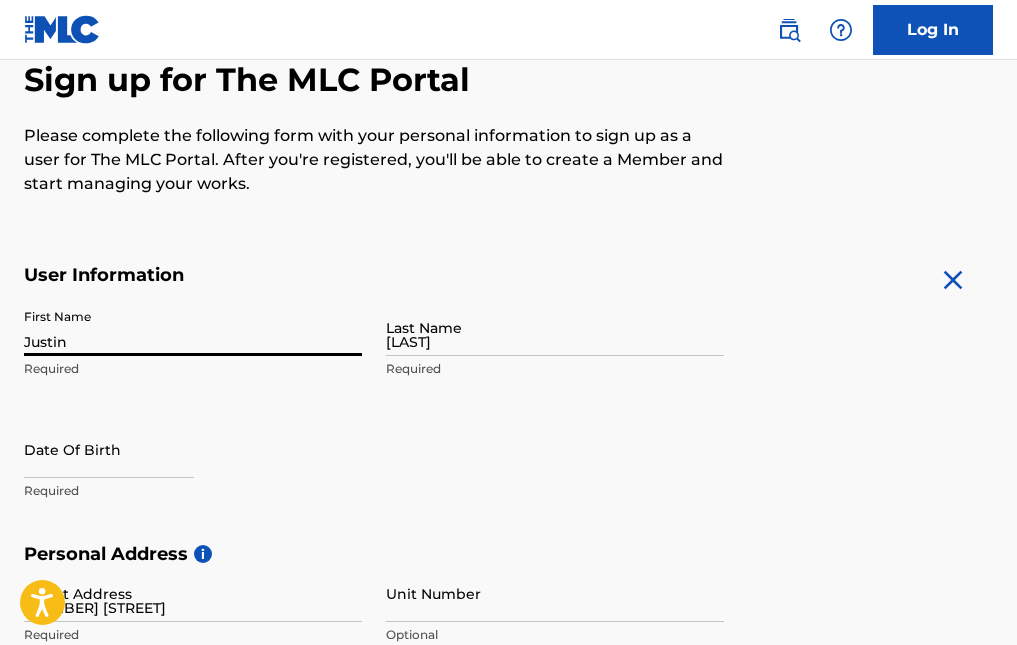 type on "[CITY]" 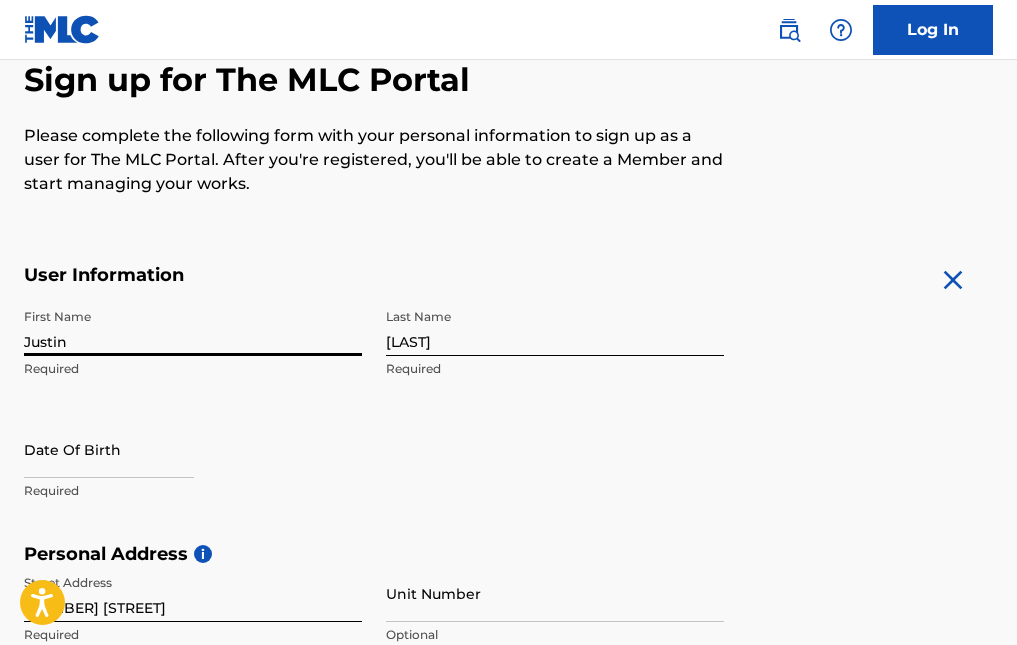 scroll, scrollTop: 318, scrollLeft: 0, axis: vertical 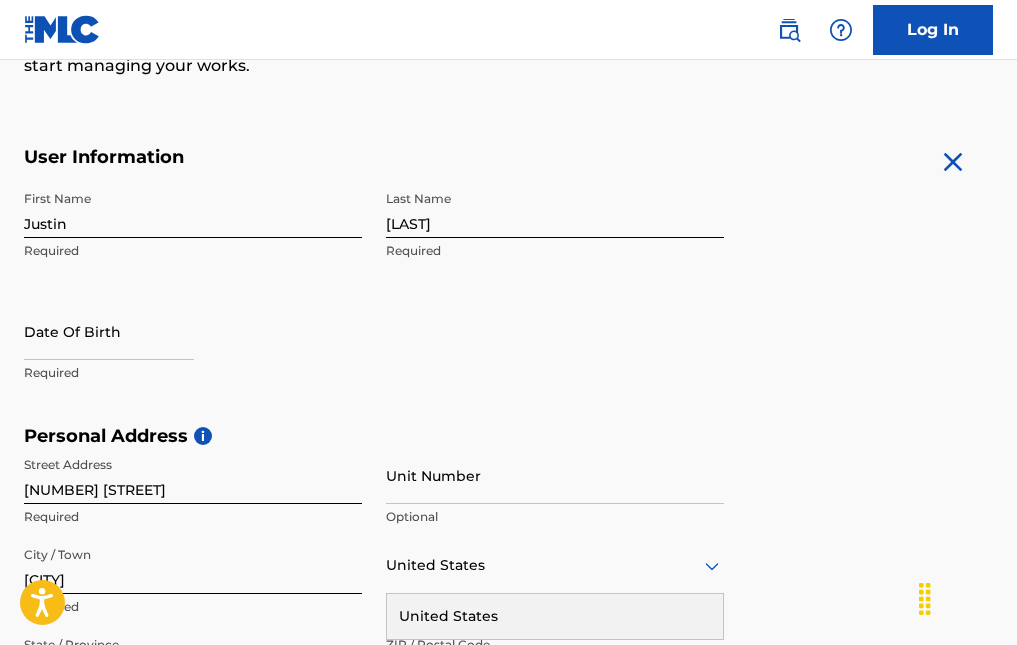 click on "First Name [FIRST] Required Last Name [LAST] Required Date Of Birth Required" at bounding box center (374, 303) 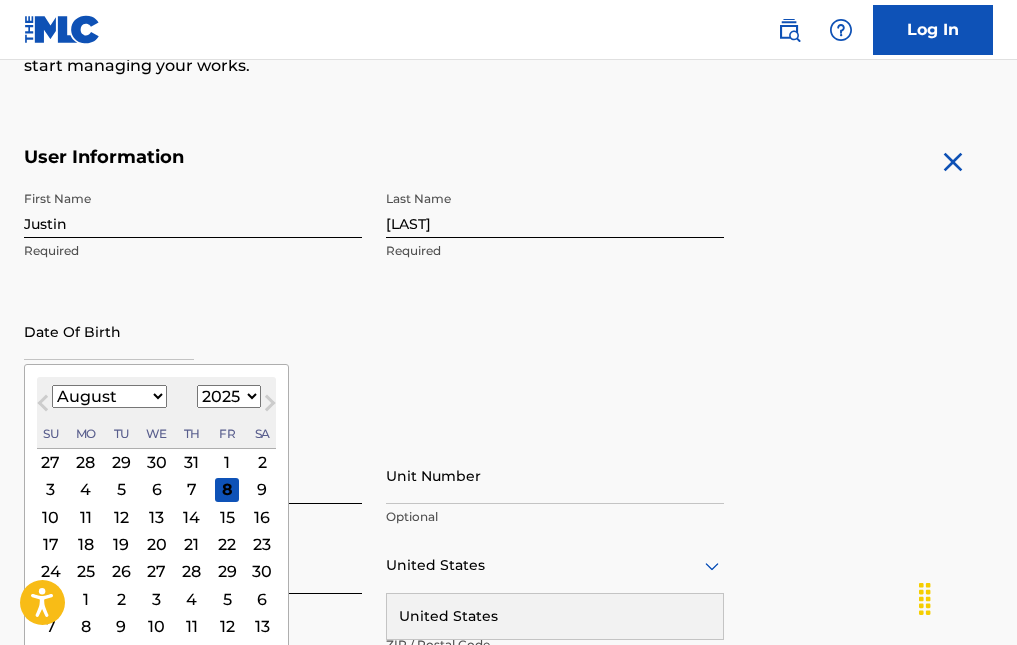 type on "[MM]/[DD]/[YEAR]" 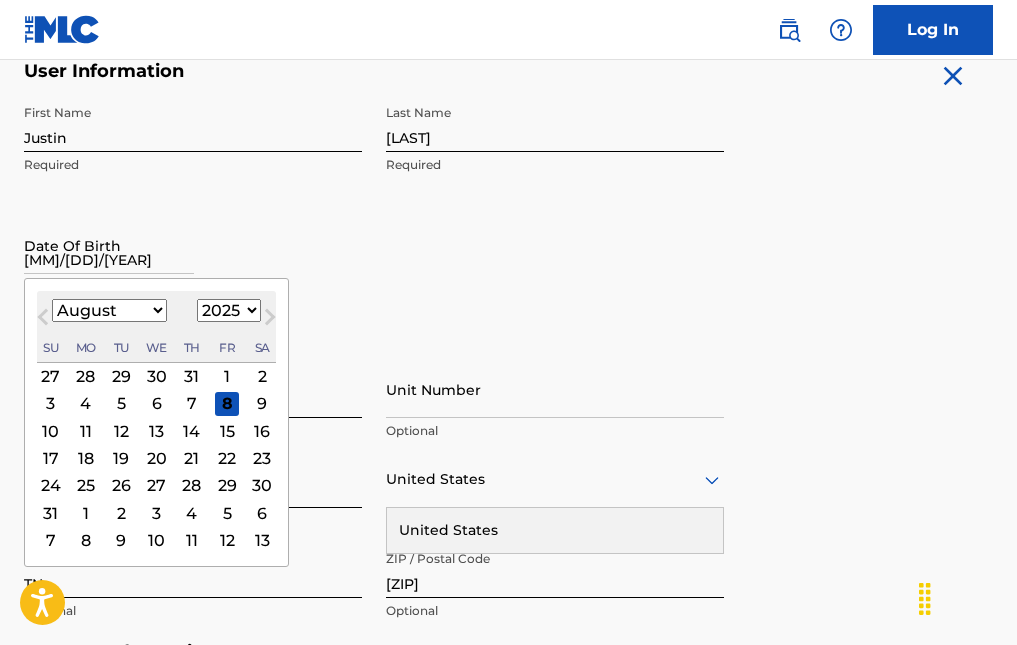 scroll, scrollTop: 518, scrollLeft: 0, axis: vertical 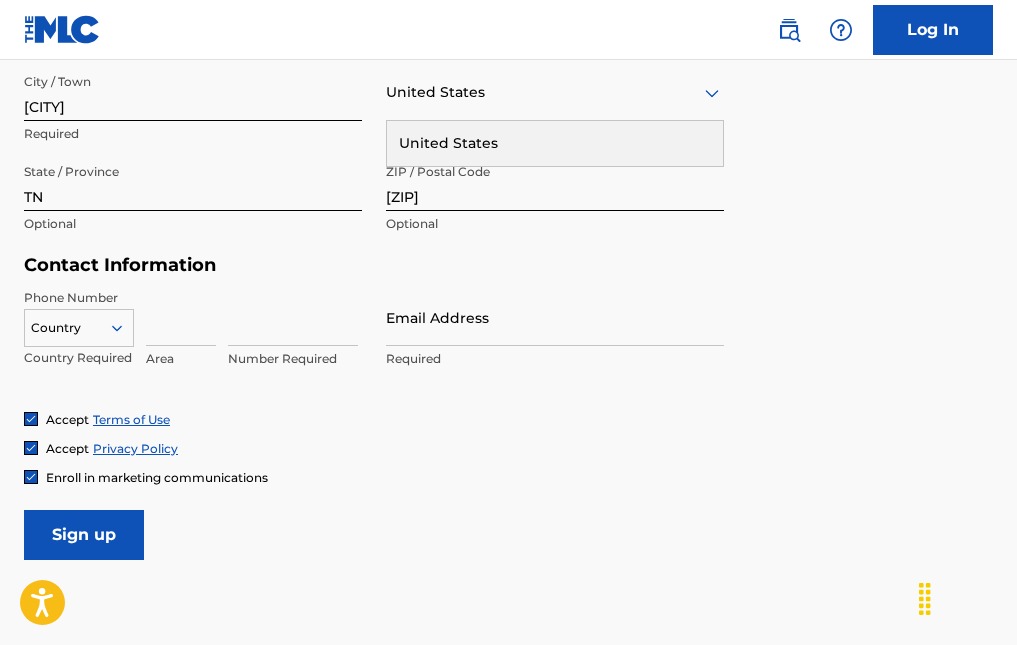 click on "Country" at bounding box center (79, 324) 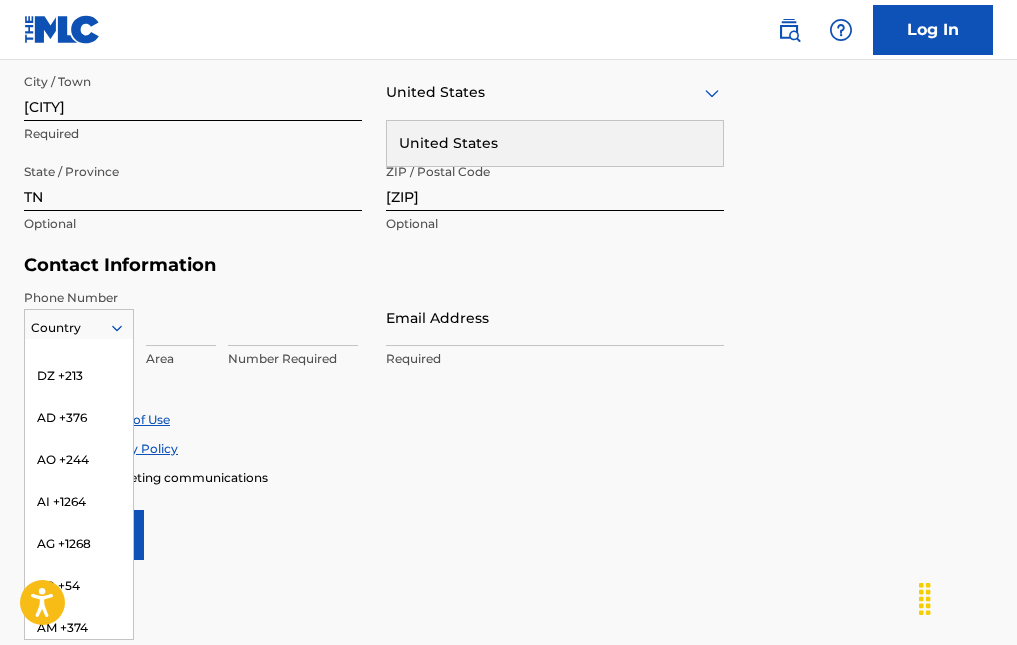 scroll, scrollTop: 0, scrollLeft: 0, axis: both 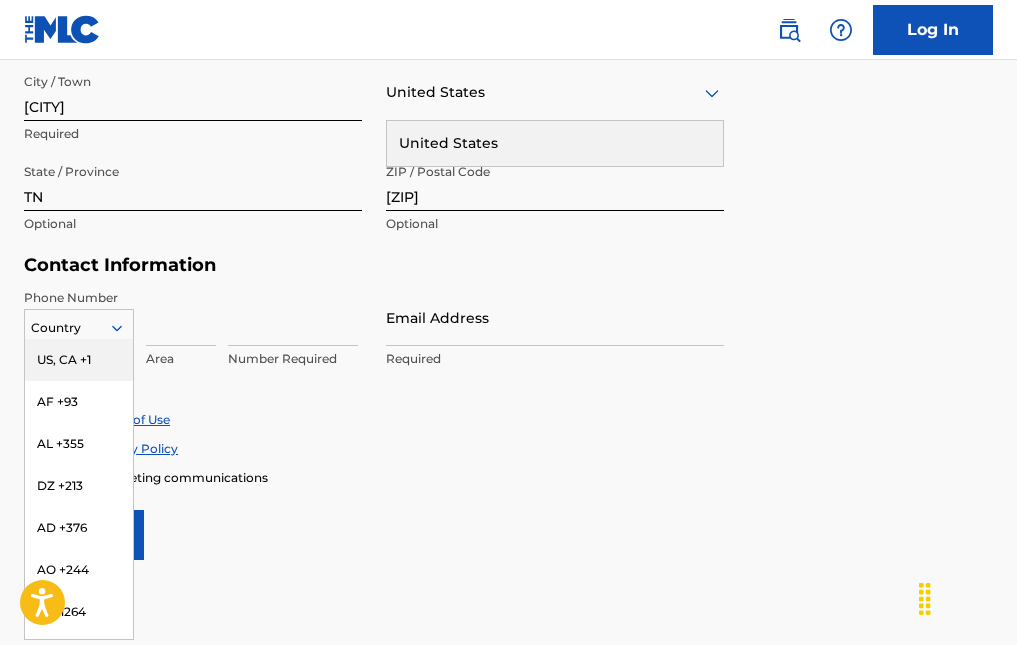 click on "US, CA +1" at bounding box center [79, 360] 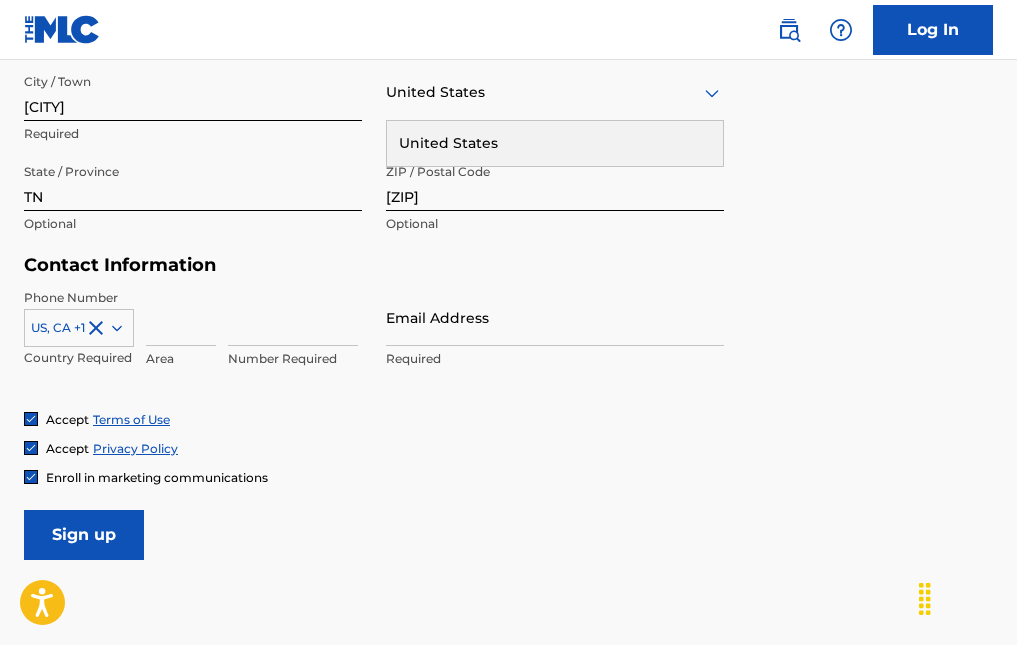click at bounding box center (181, 317) 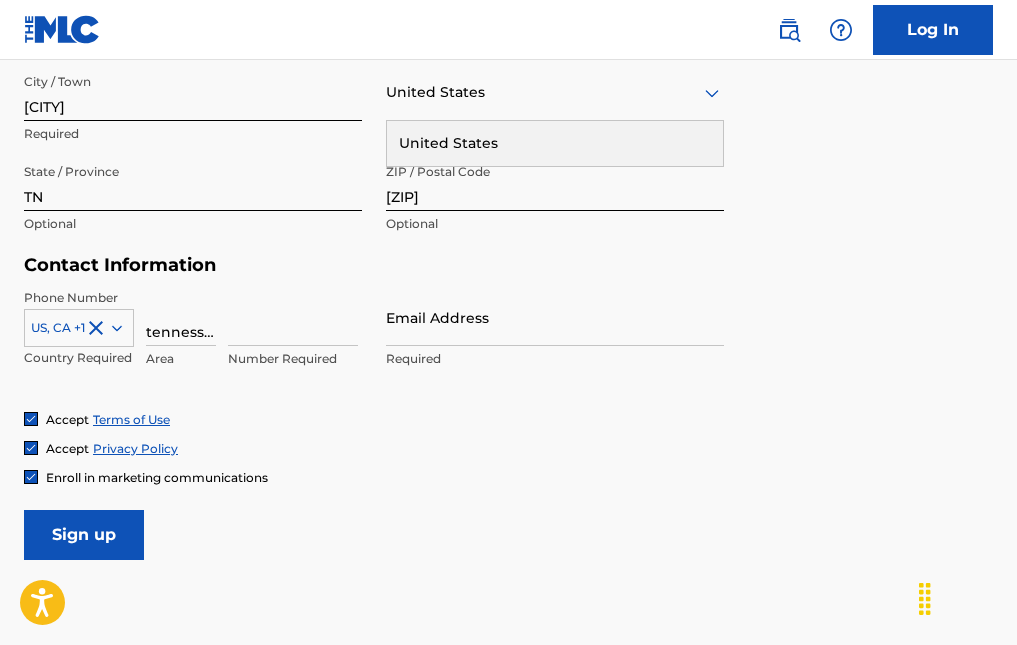 scroll, scrollTop: 0, scrollLeft: 2, axis: horizontal 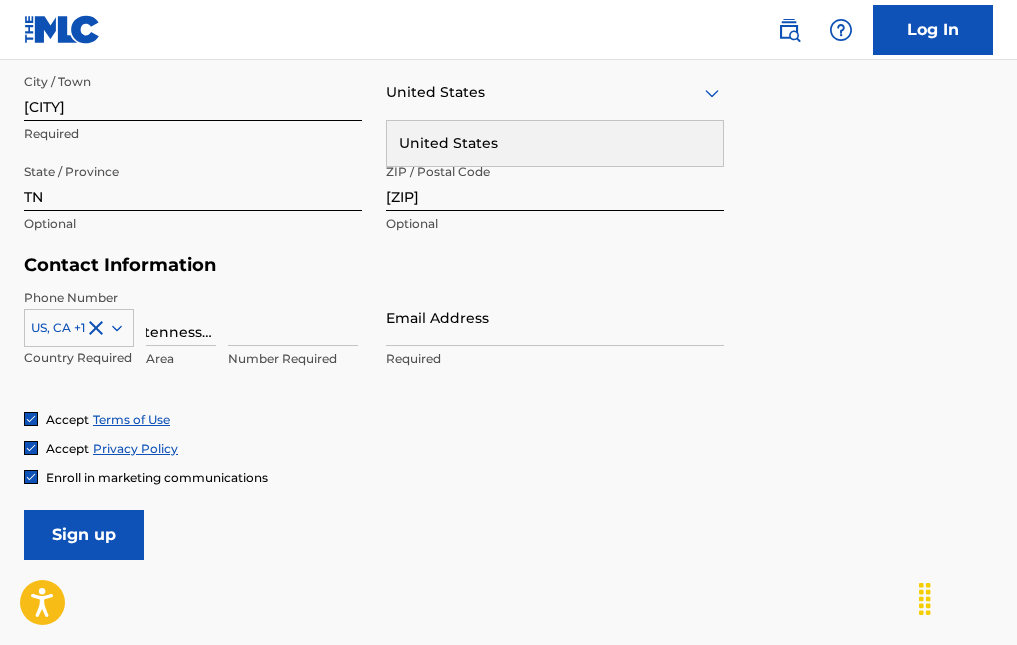 click at bounding box center (293, 317) 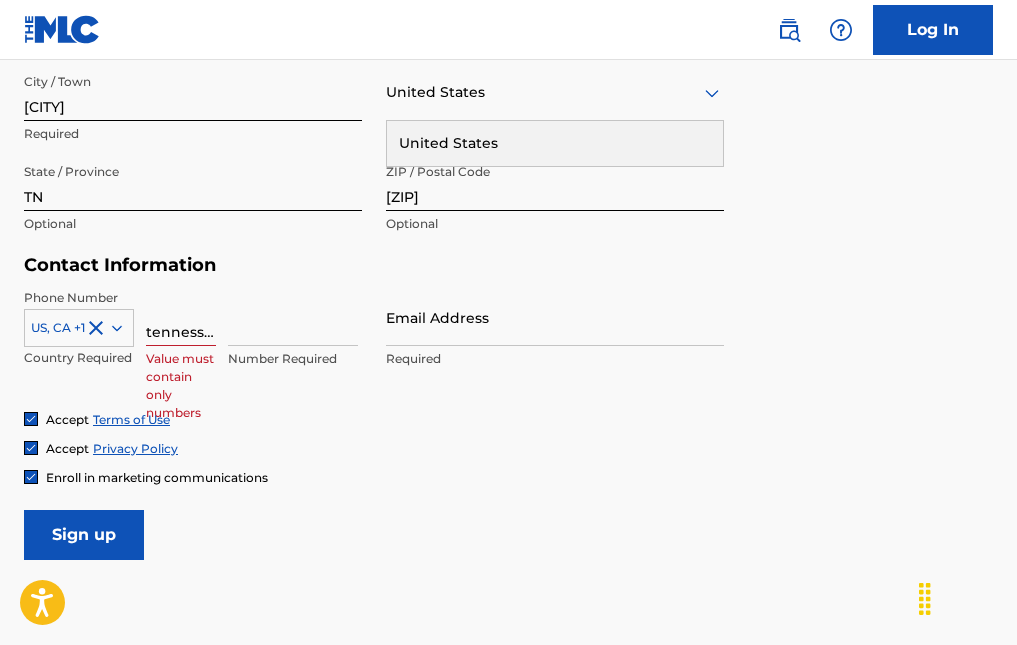 drag, startPoint x: 206, startPoint y: 330, endPoint x: 90, endPoint y: 327, distance: 116.03879 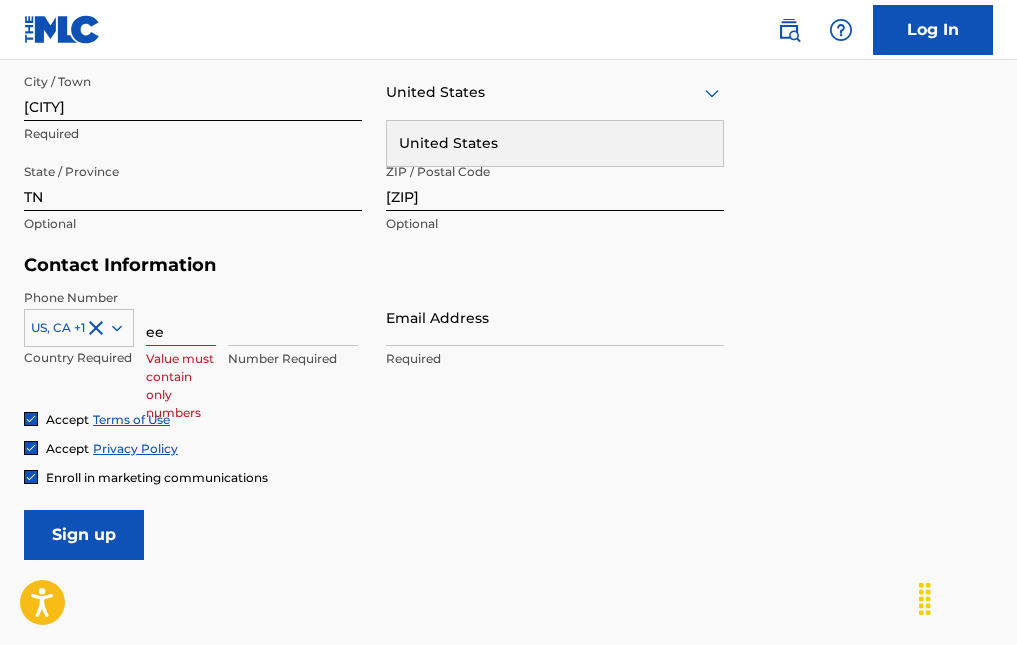 drag, startPoint x: 197, startPoint y: 338, endPoint x: 107, endPoint y: 337, distance: 90.005554 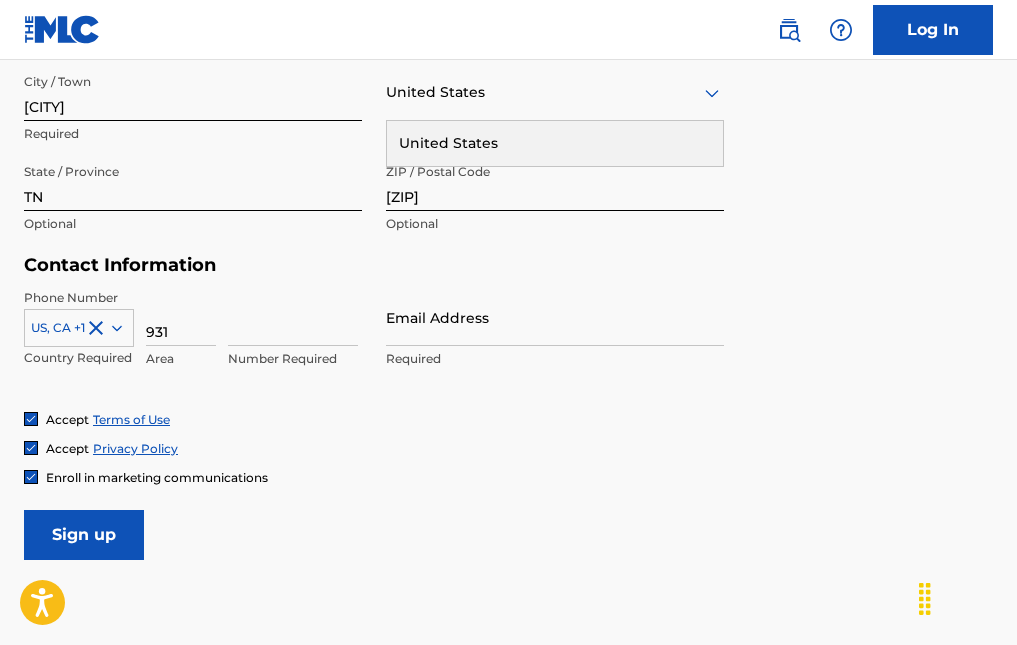 type on "931" 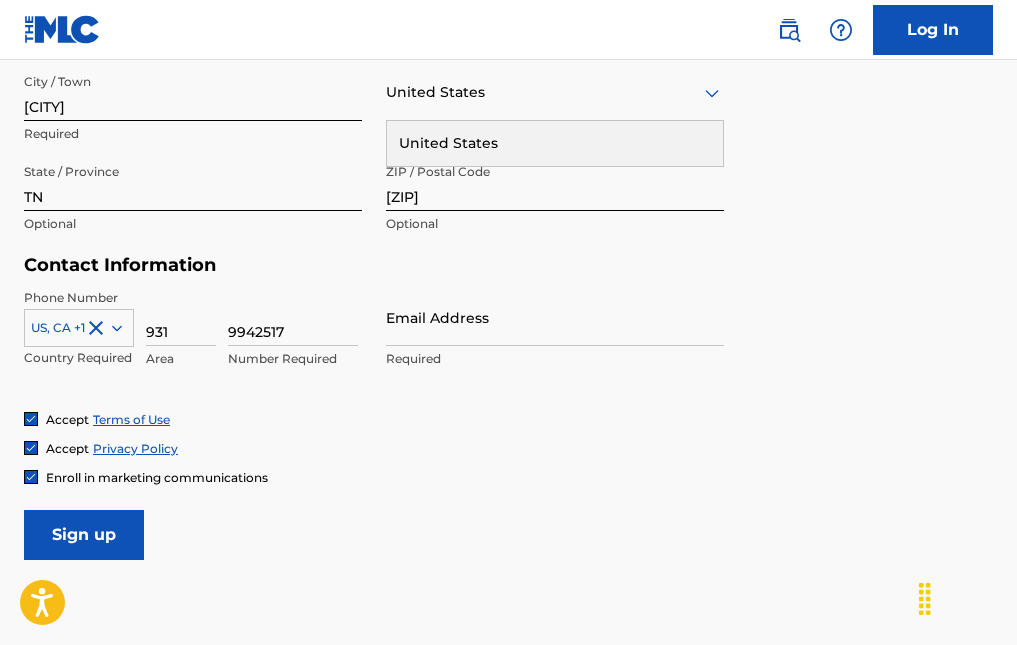 type on "9942517" 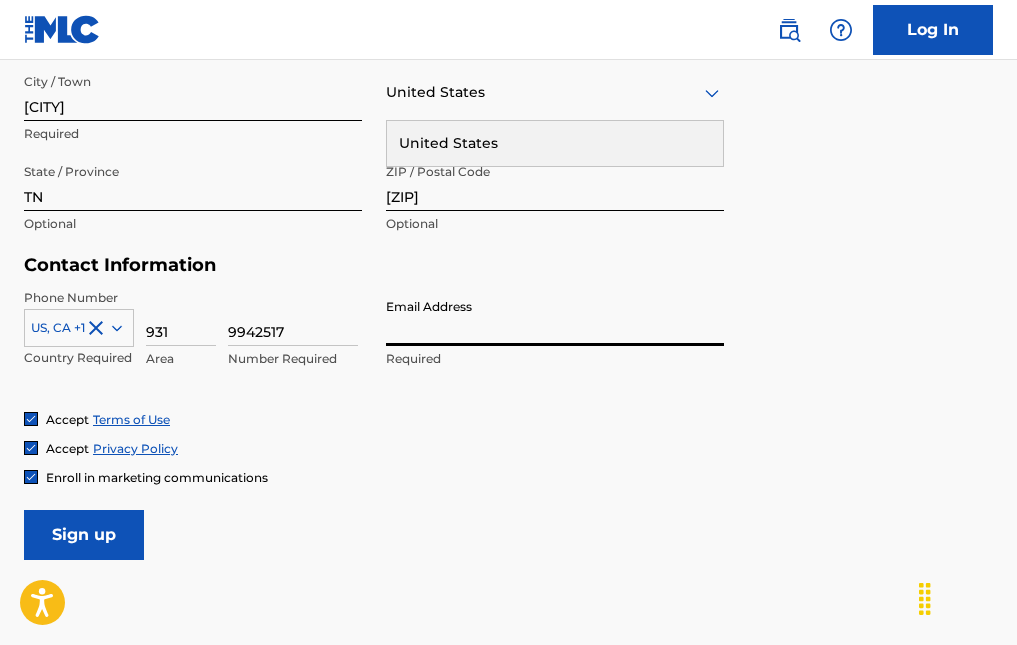 type on "[EMAIL]" 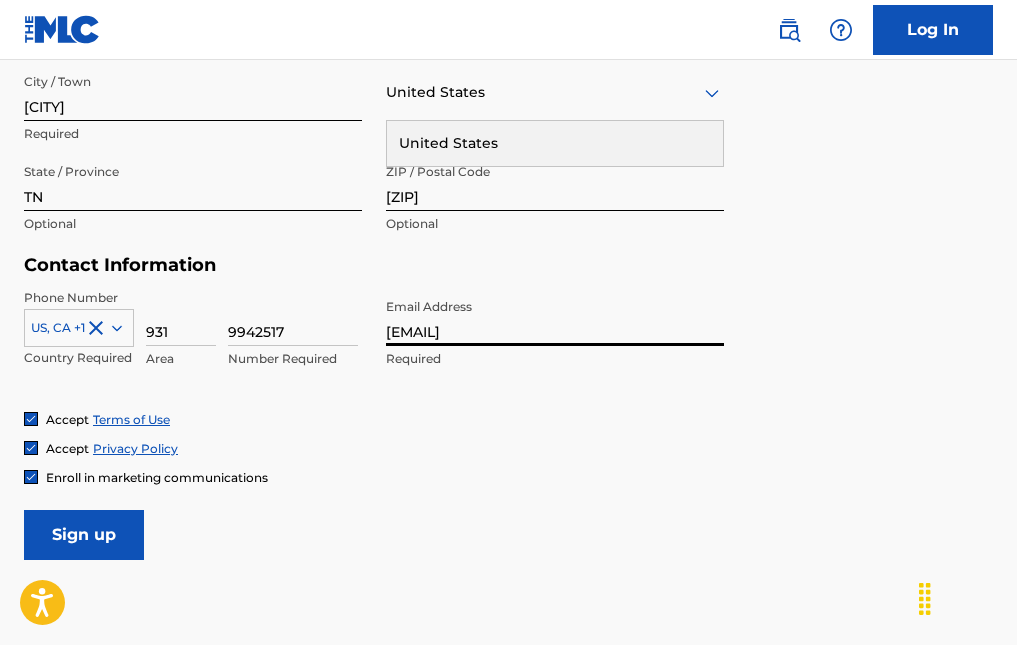click on "Sign up" at bounding box center (84, 535) 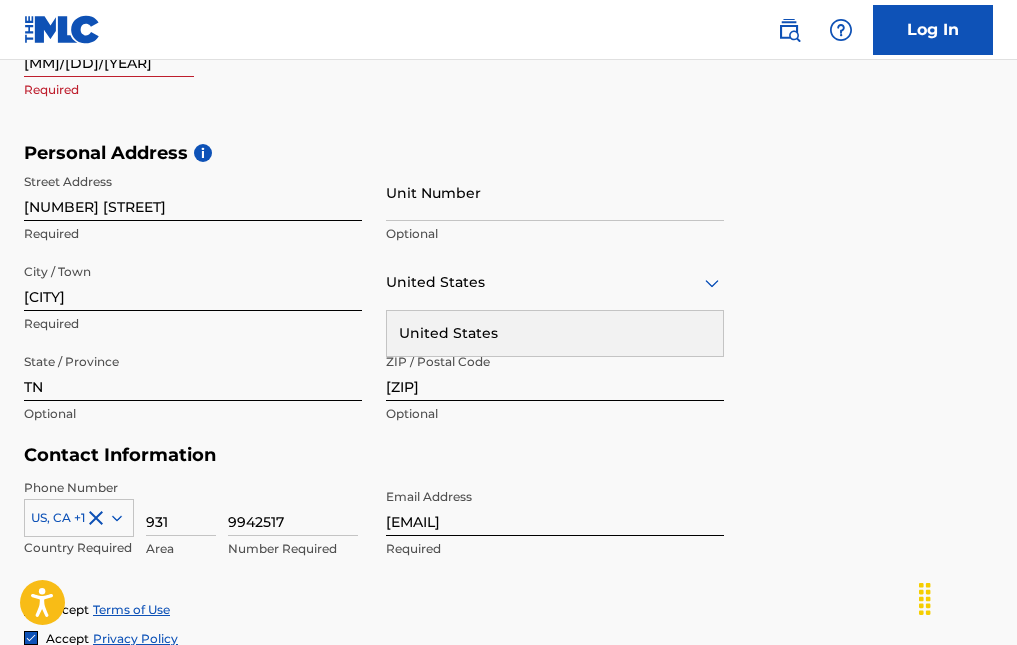 scroll, scrollTop: 391, scrollLeft: 0, axis: vertical 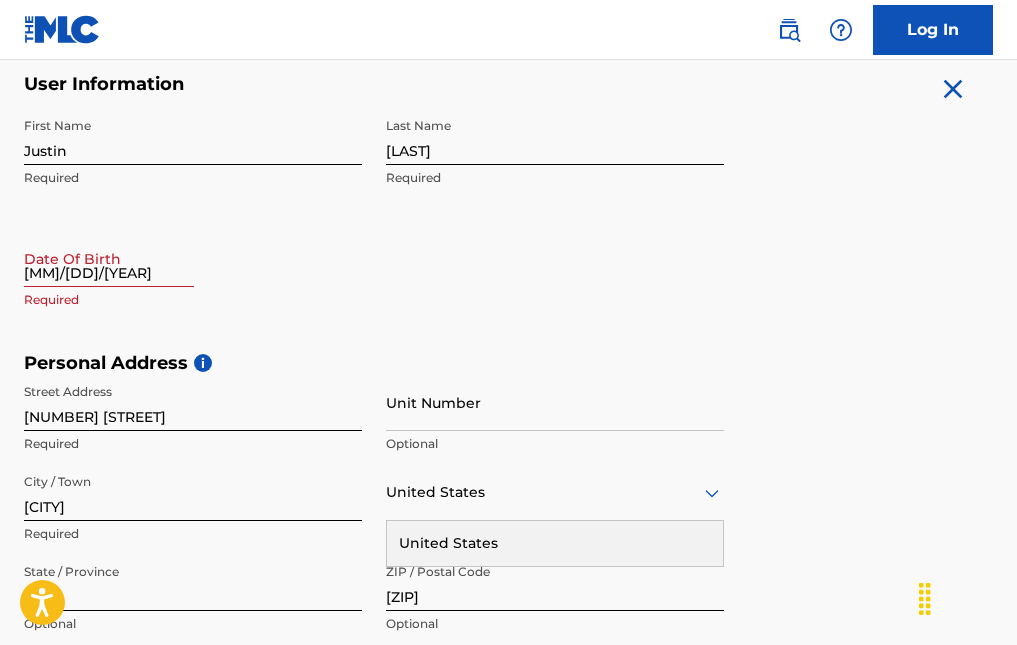 select on "7" 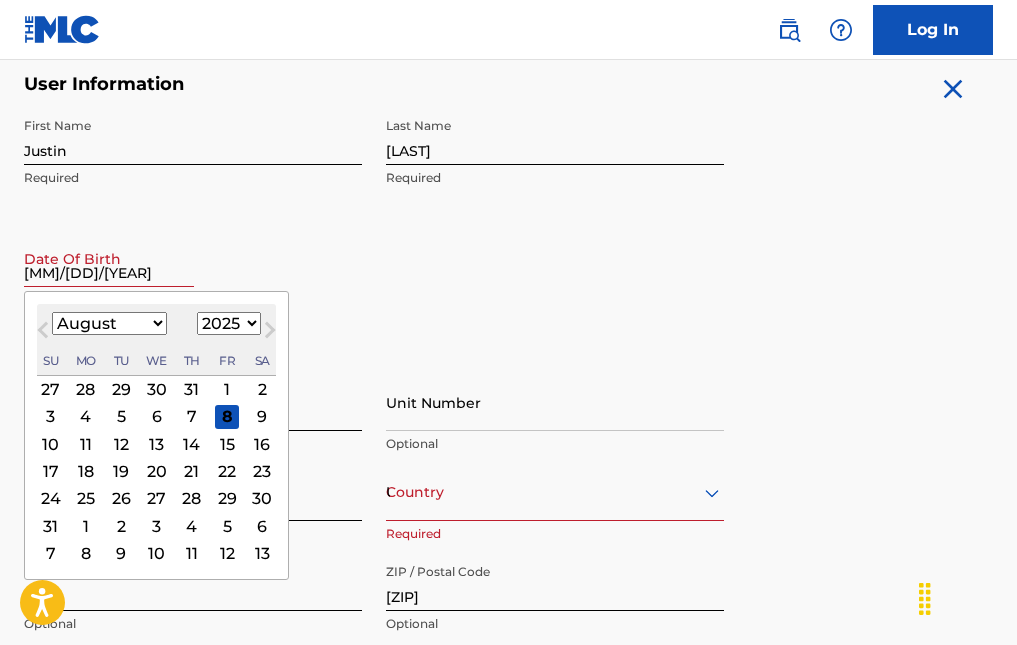 click on "[MM]/[DD]/[YEAR]" at bounding box center (109, 258) 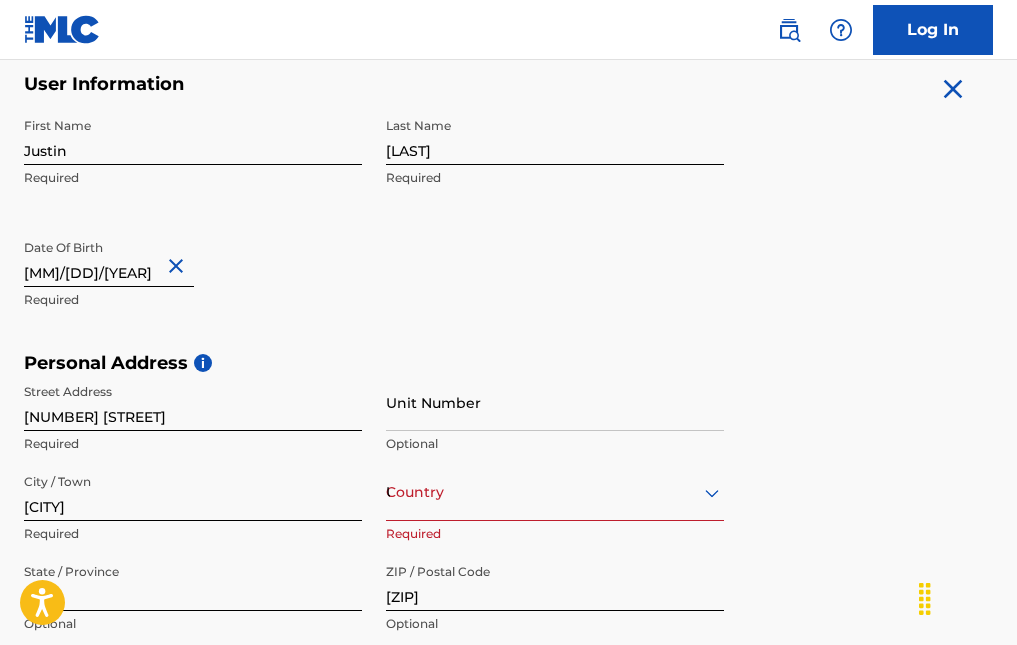 click on "[MM]/[DD]/[YEAR]" at bounding box center (109, 258) 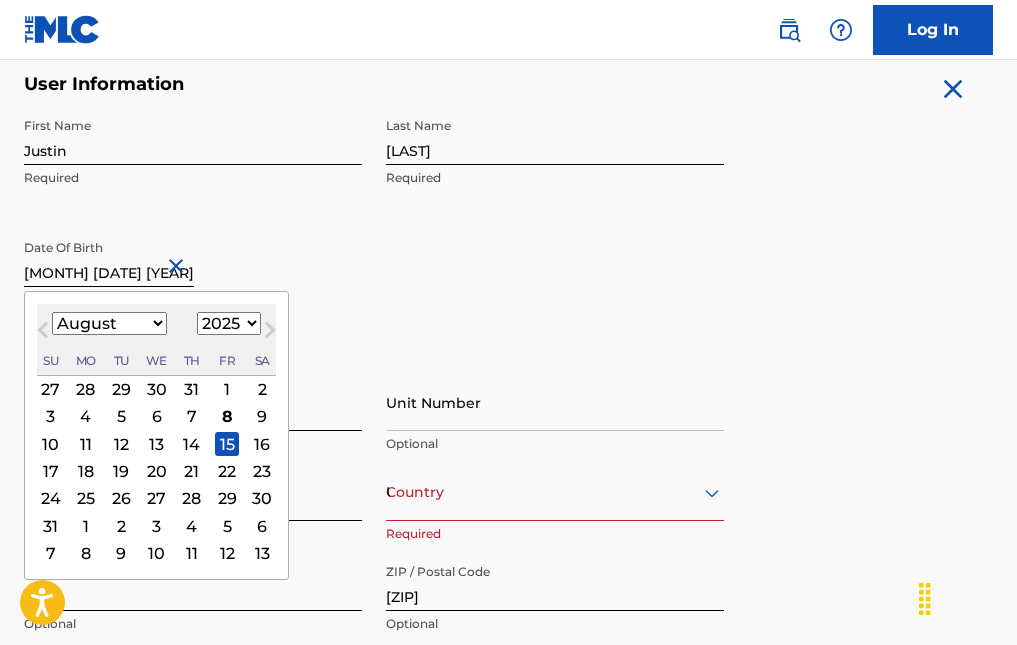 click on "[MONTH] [DATE] [YEAR]" at bounding box center (109, 258) 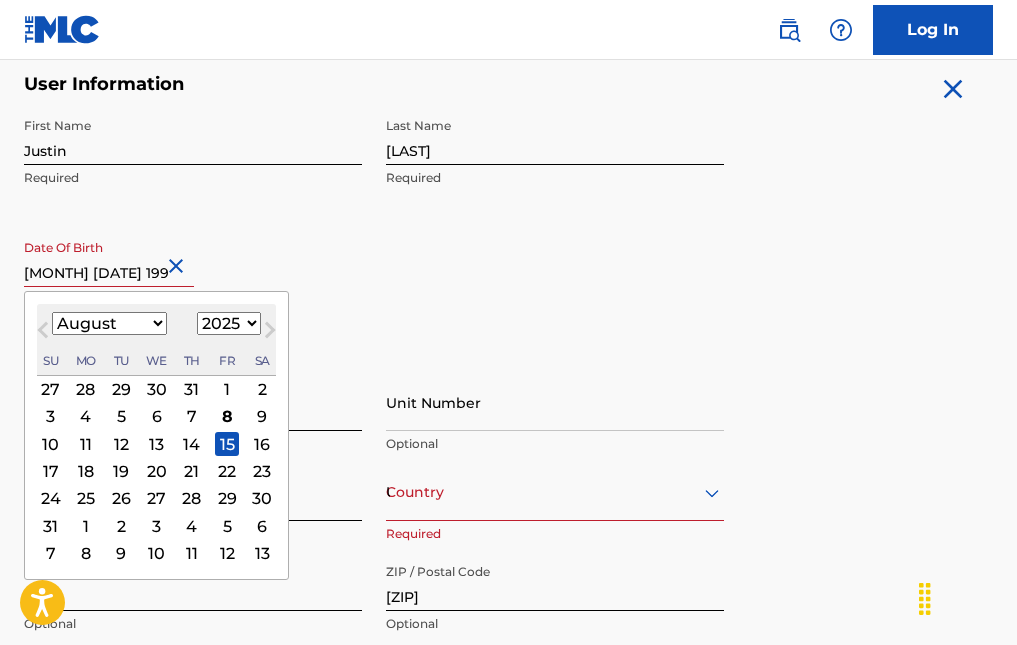 type on "[DATE] [MONTH] [YEAR]" 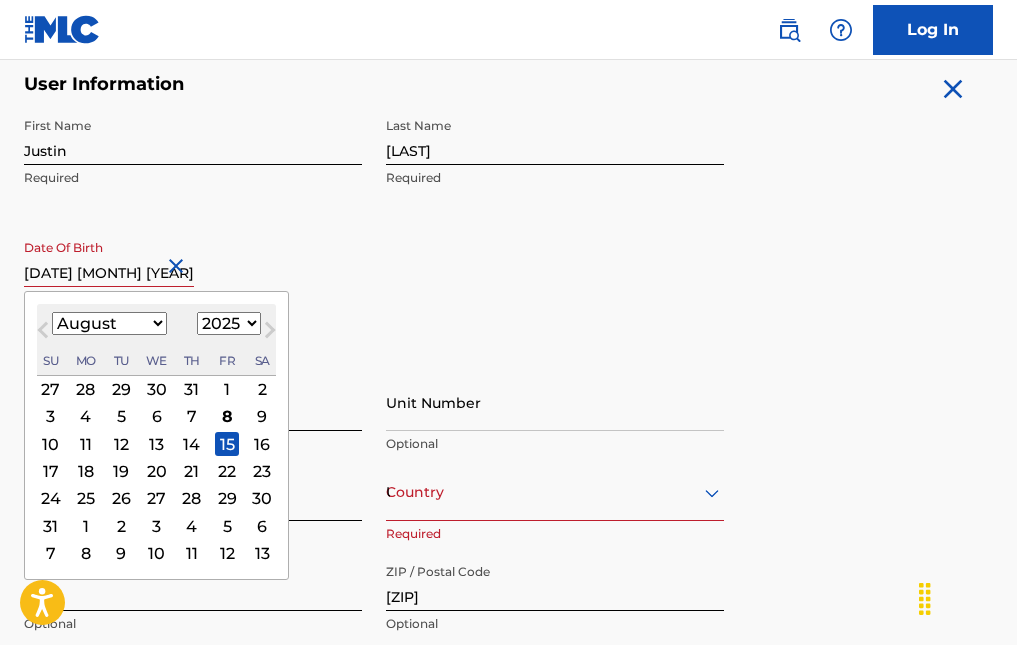 select on "1996" 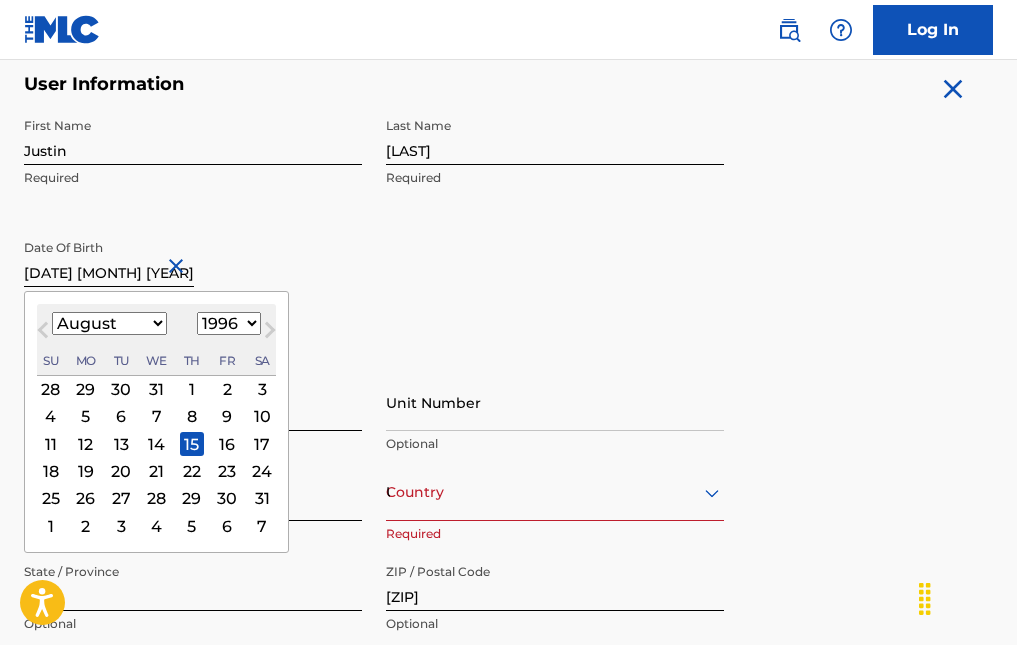 type on "[DATE] [MONTH] [YEAR]" 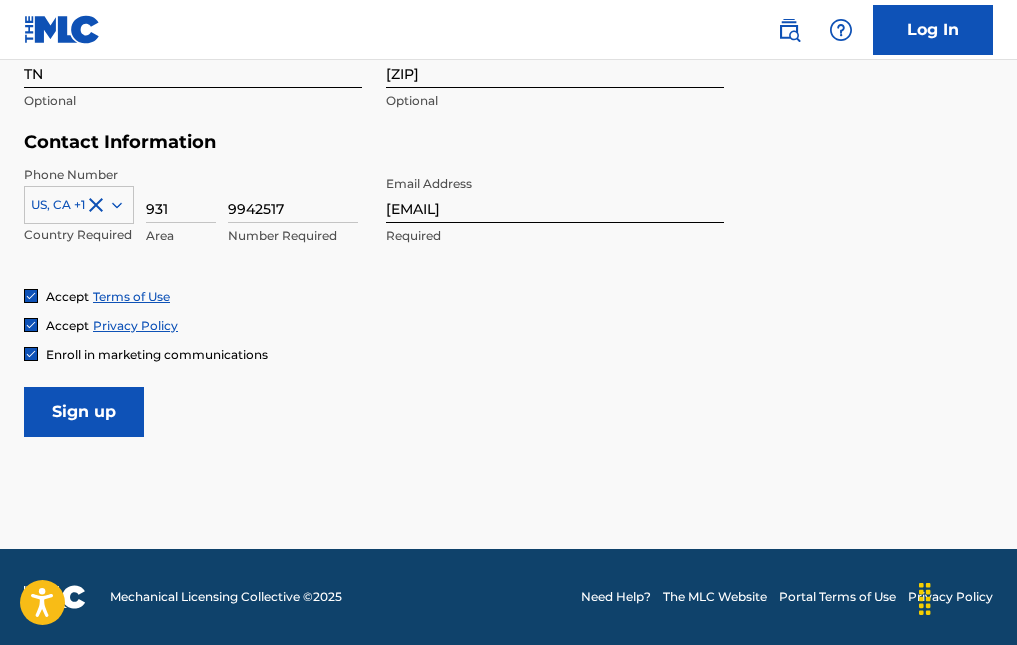 click on "The MLC uses identity verification before a user is registered to comply with Know Your Customer (KYC) regulations. KYC is required to establish the legitimacy of a user's identity and helps to prevent the creation and use of fraudulent accounts. Sign up for The MLC Portal Please complete the following form with your personal information to sign up as a user for The MLC Portal. After you're registered, you'll be able to create a Member and start managing your works. User Information First Name [FIRST] Required Last Name [LAST] Required Date Of Birth [MONTH] [DATE] [YEAR] Required Personal Address i Street Address [NUMBER] [STREET] Required Unit Number Optional City / Town [CITY] Required Country United States Required State / Province TN Optional ZIP / Postal Code [ZIP] Optional Contact Information Phone Number US, CA +1 Country Required [AREA] [NUMBER] Number Required Email Address [EMAIL] Required Accept Terms of Use Accept Privacy Policy Enroll in marketing communications Sign up" at bounding box center (508, -153) 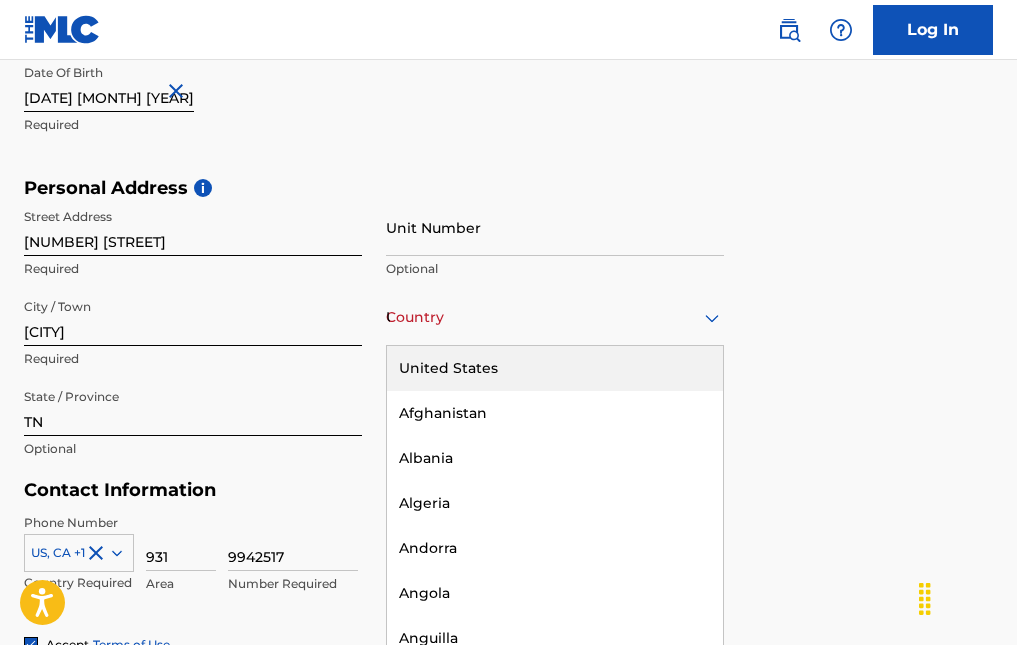 scroll, scrollTop: 573, scrollLeft: 0, axis: vertical 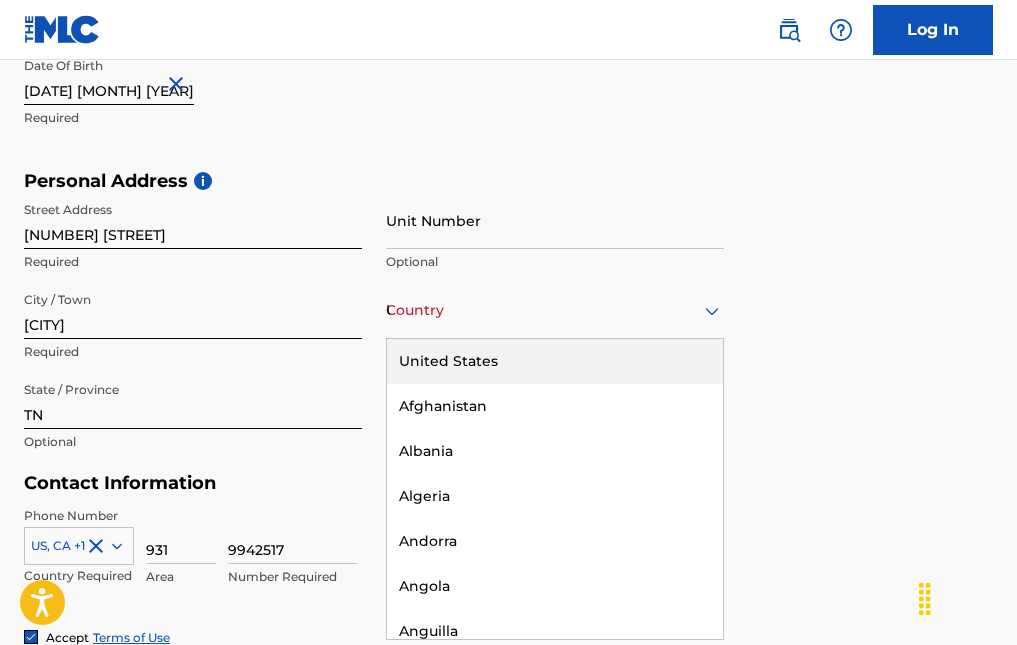 click on "Country United States" at bounding box center (555, 310) 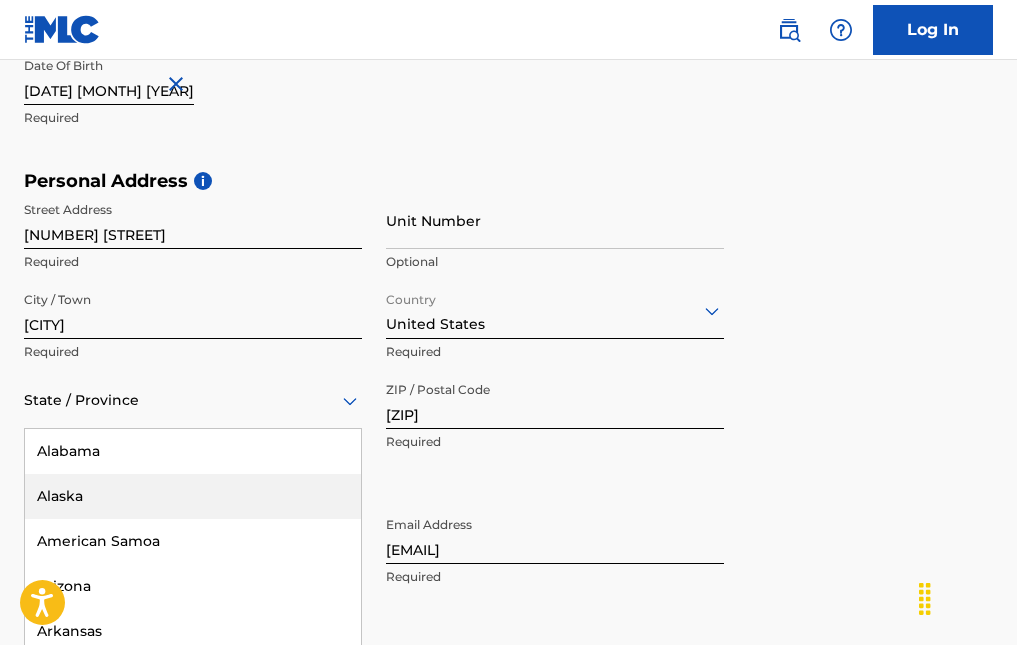 scroll, scrollTop: 663, scrollLeft: 0, axis: vertical 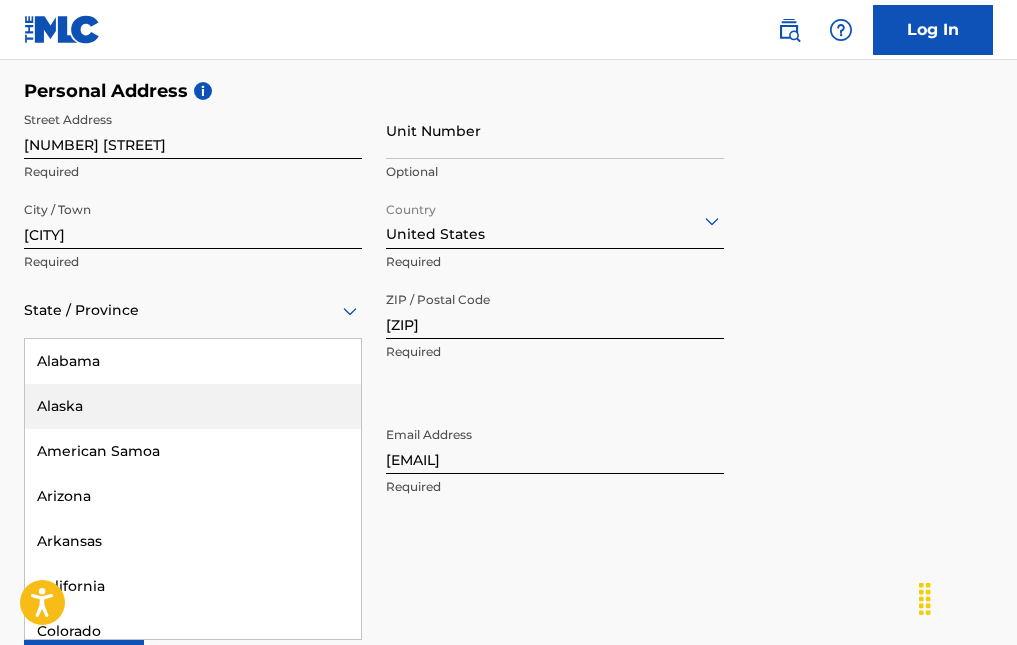 click on "57 results available. Use Up and Down to choose options, press Enter to select the currently focused option, press Escape to exit the menu, press Tab to select the option and exit the menu. State / Province Alabama Alaska American Samoa Arizona Arkansas California Colorado Connecticut Delaware District of Columbia Florida Georgia Guam Hawaii Idaho Illinois Indiana Iowa Kansas Kentucky Louisiana Maine Maryland Massachusetts Michigan Minnesota Mississippi Missouri Montana Nebraska Nevada New Hampshire New Jersey New Mexico New York North Carolina North Dakota Northern Mariana Islands Ohio Oklahoma Oregon Pennsylvania Puerto Rico Puerto Rico Rhode Island South Carolina South Dakota Tennessee Texas Utah Vermont Virgin Islands, U.S. Virginia Washington West Virginia Wisconsin Wyoming" at bounding box center [193, 310] 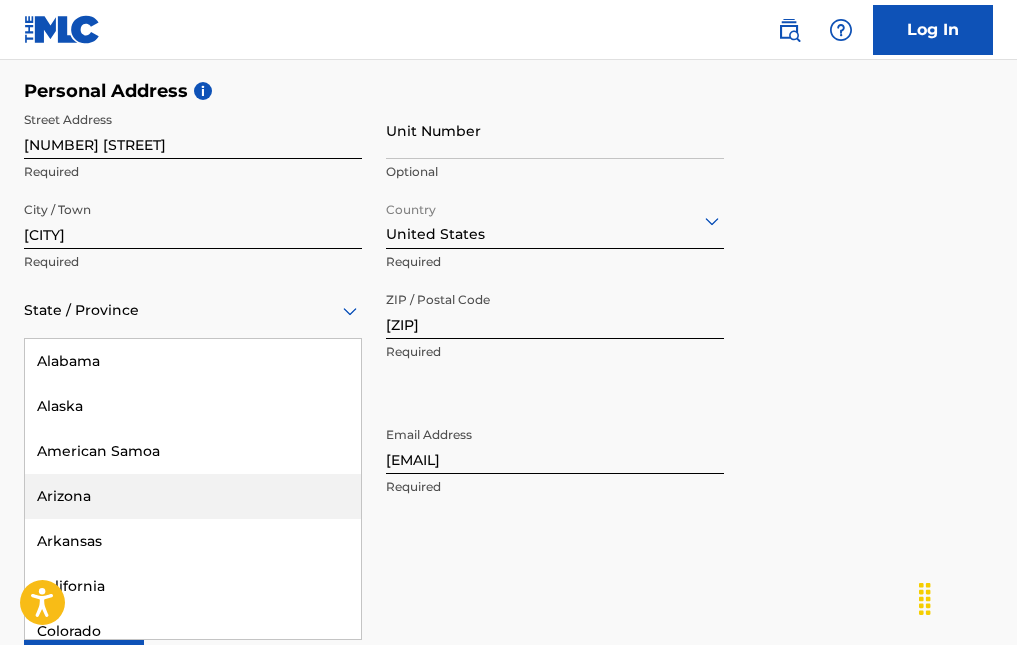 type on "t" 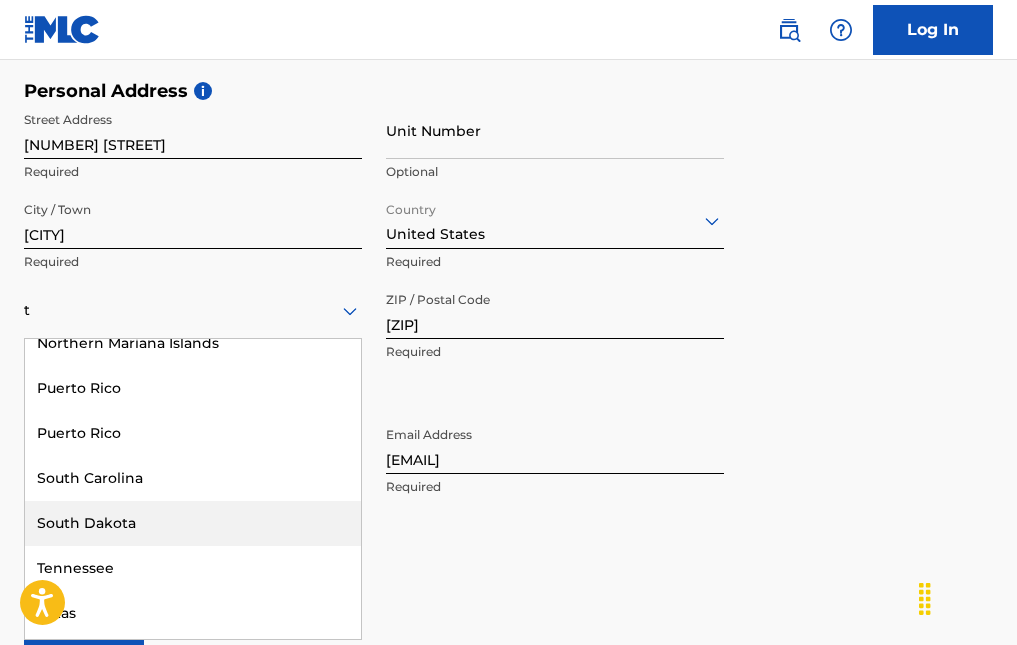 scroll, scrollTop: 355, scrollLeft: 0, axis: vertical 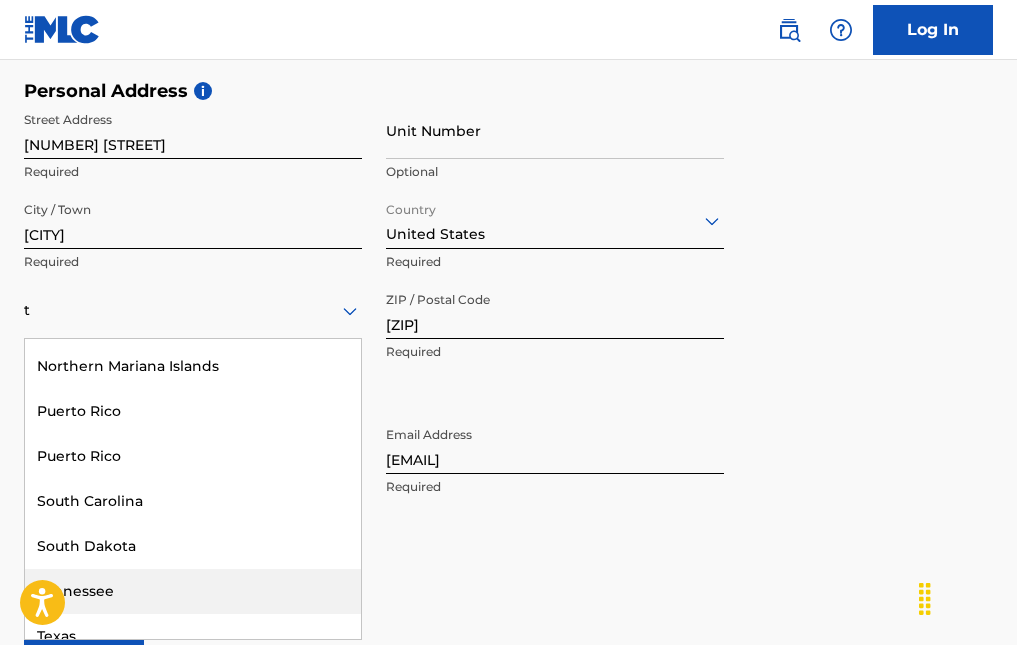 click on "Tennessee" at bounding box center (193, 591) 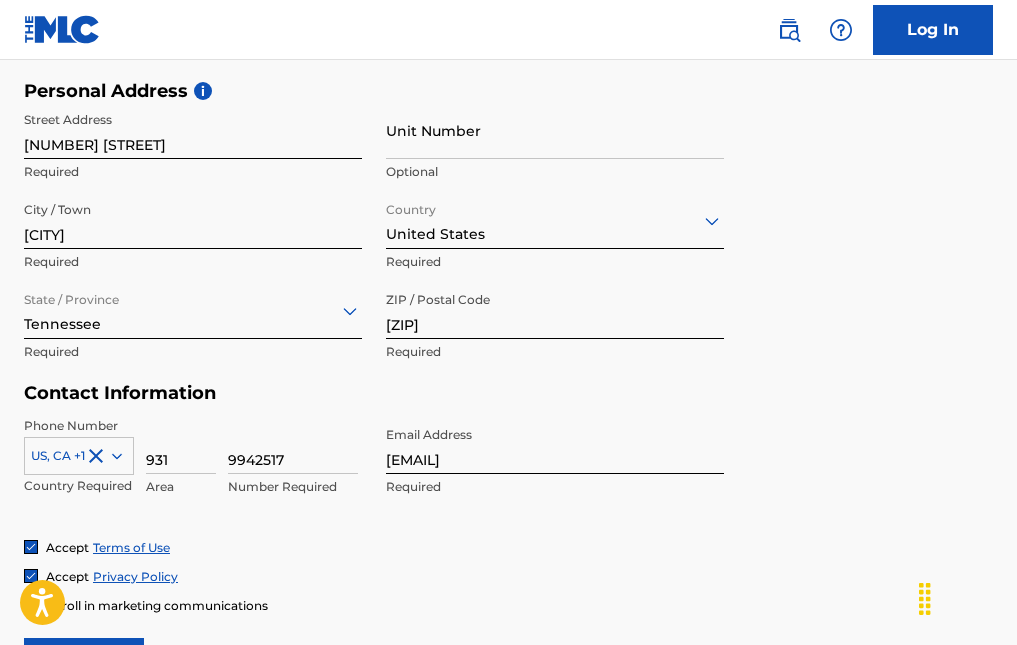 scroll, scrollTop: 919, scrollLeft: 0, axis: vertical 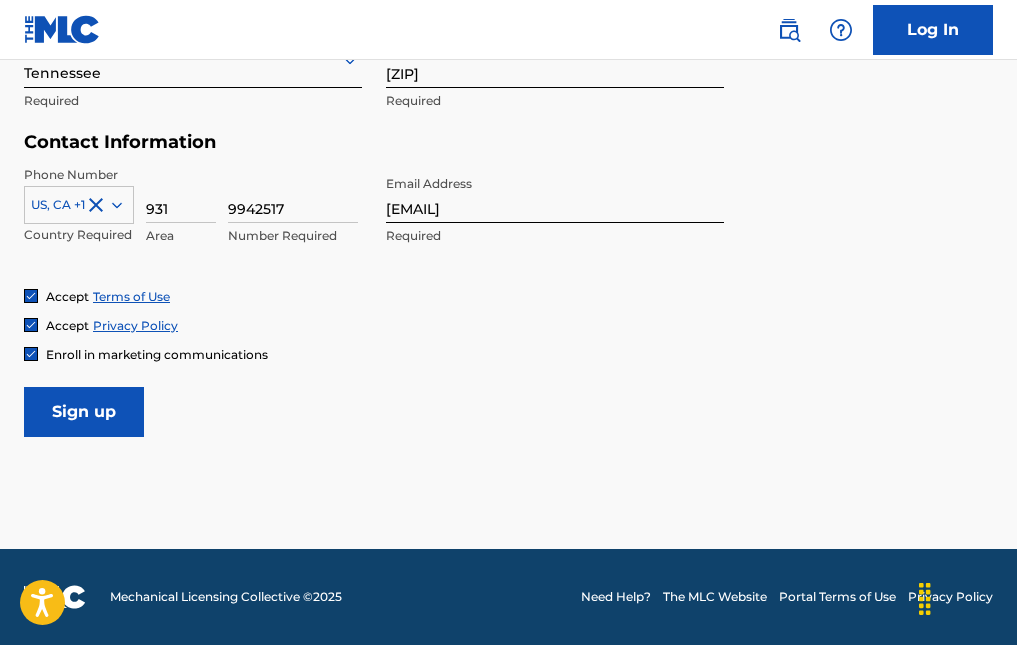 click on "Sign up" at bounding box center (84, 412) 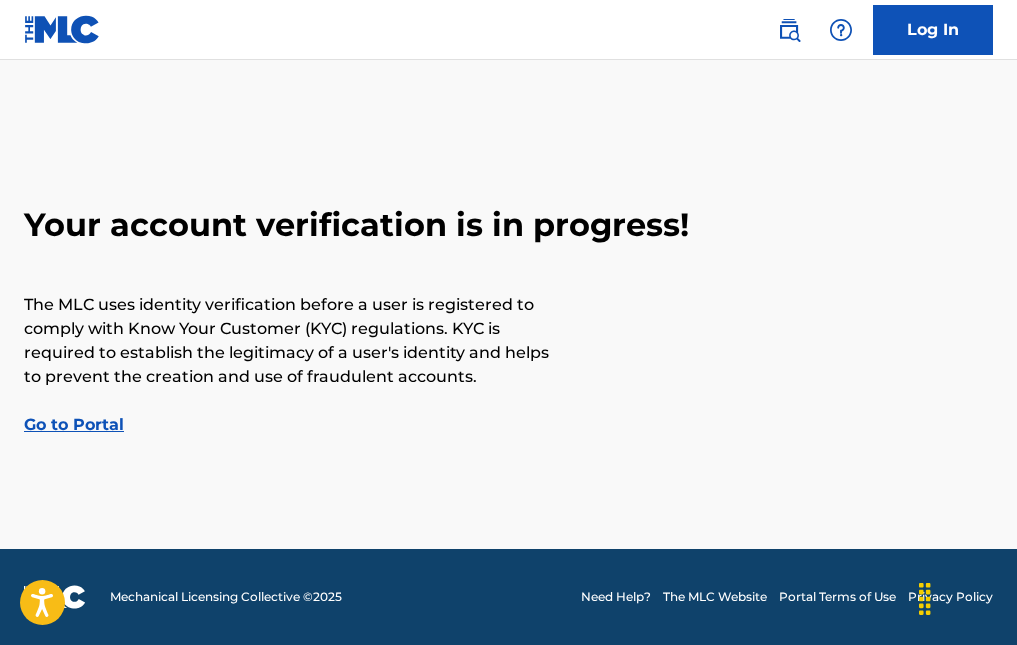 scroll, scrollTop: 0, scrollLeft: 0, axis: both 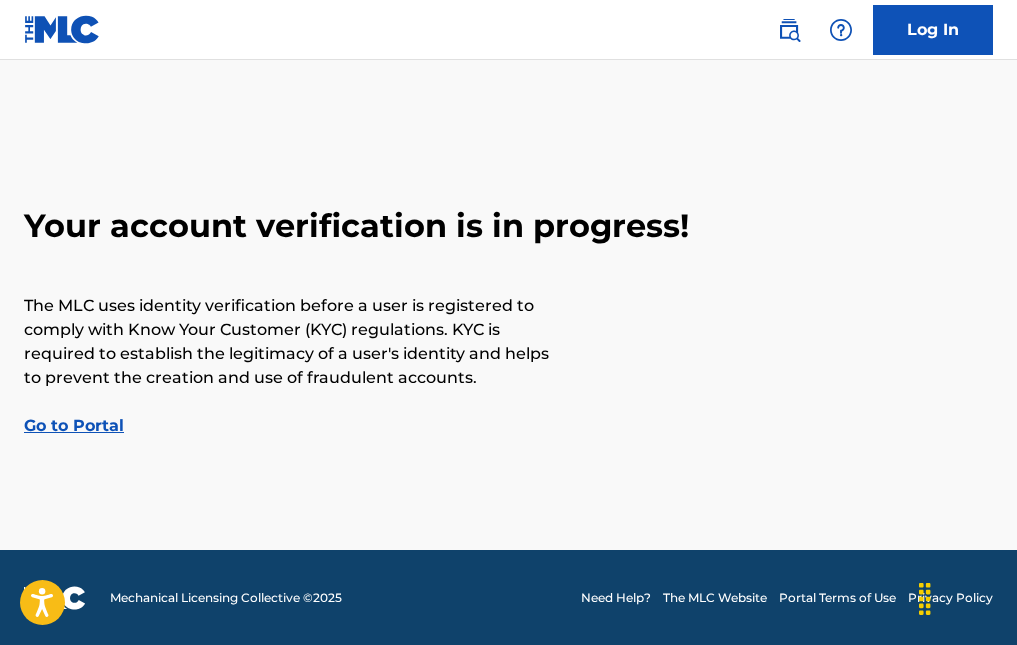 click on "Go to Portal" at bounding box center (74, 425) 